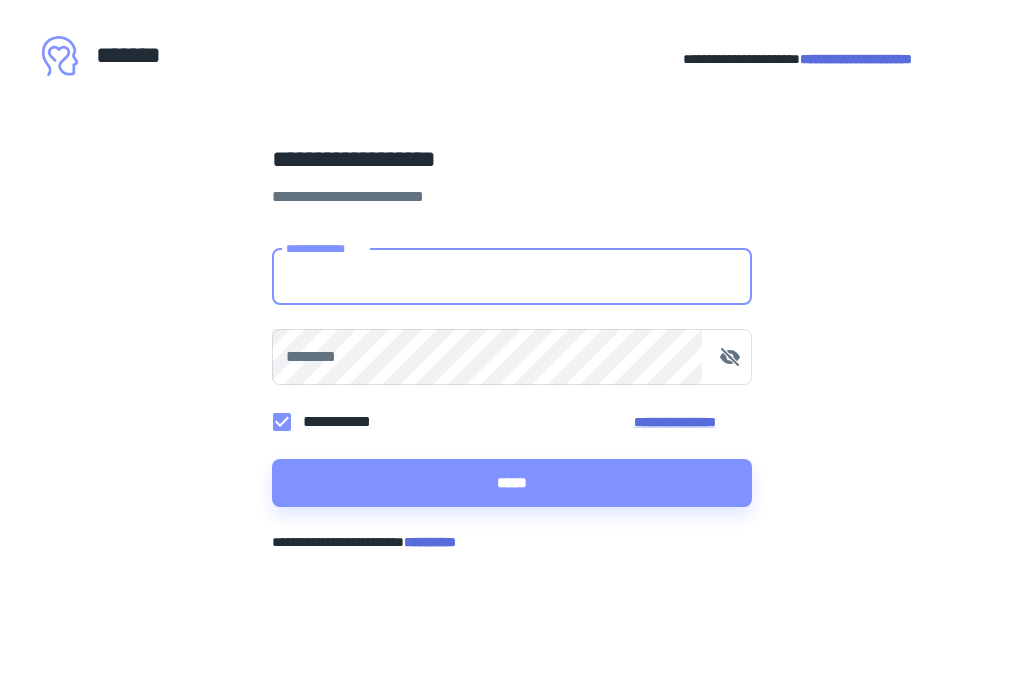 scroll, scrollTop: 0, scrollLeft: 0, axis: both 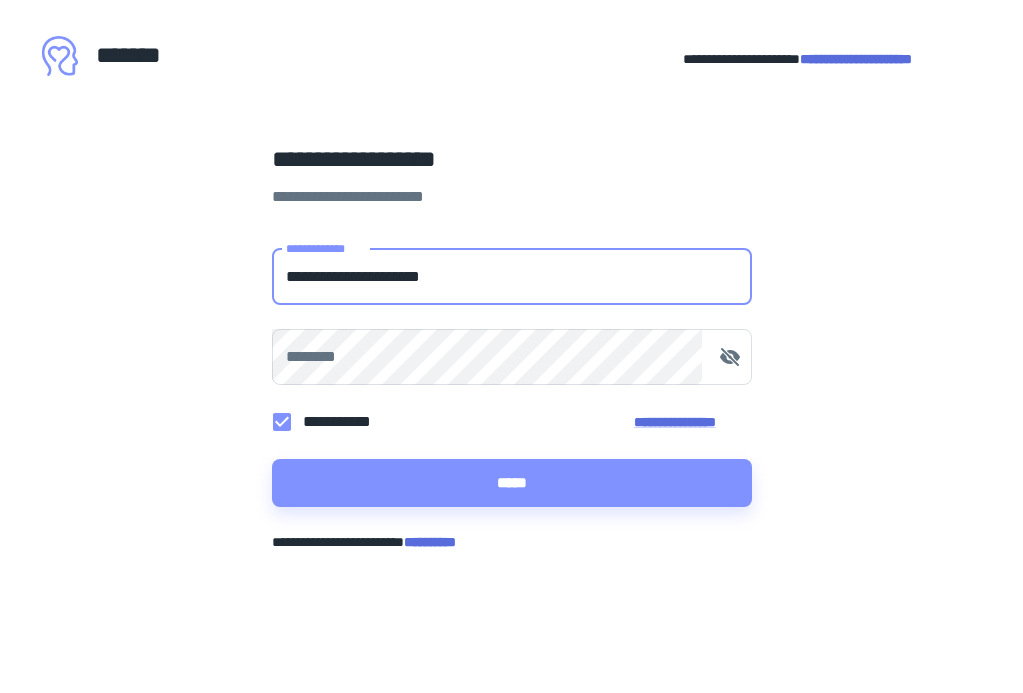 click on "*****" at bounding box center [512, 483] 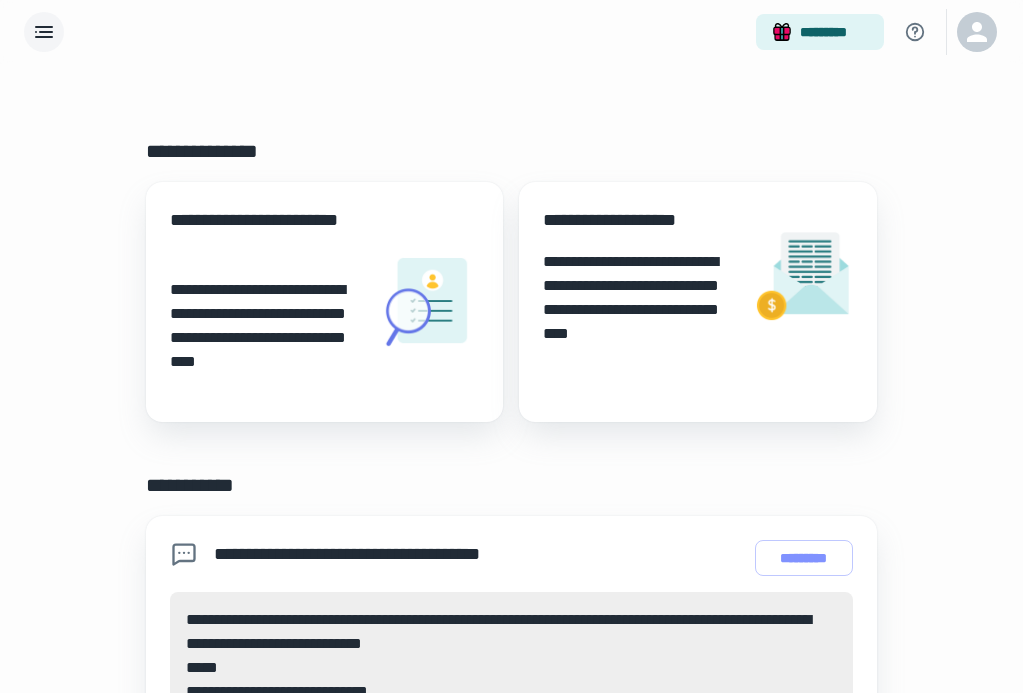 scroll, scrollTop: 0, scrollLeft: 0, axis: both 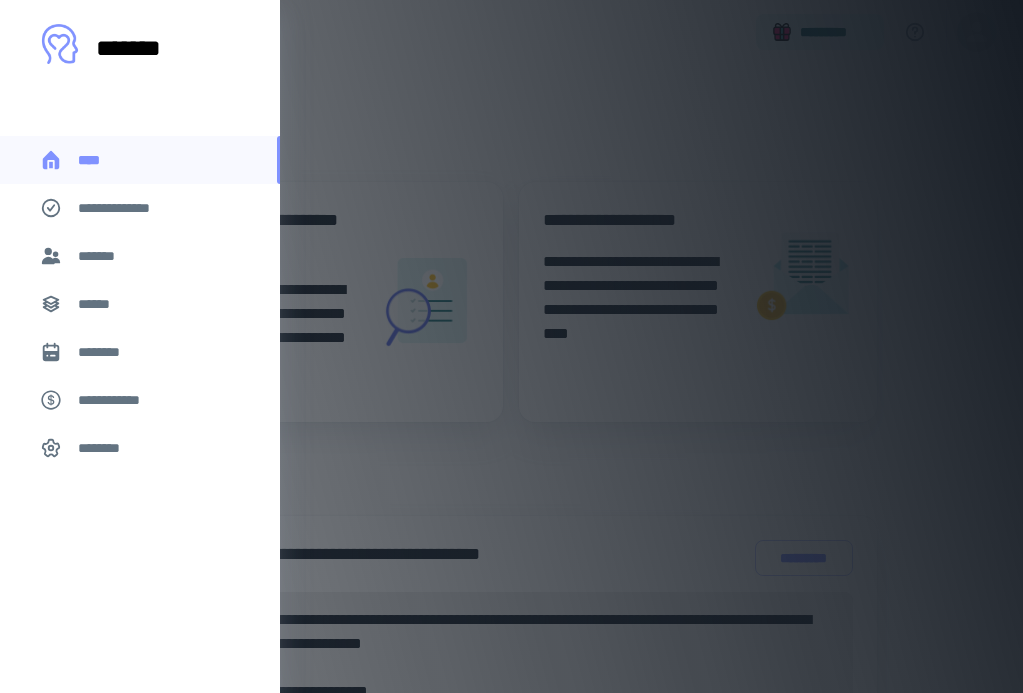 click on "*******" at bounding box center (140, 256) 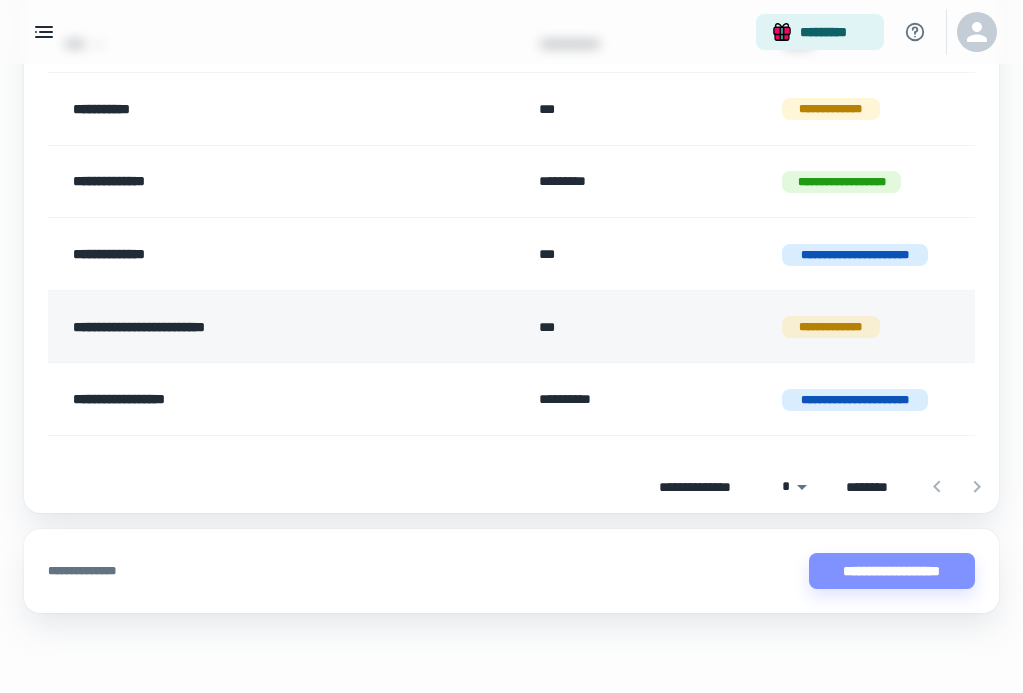 scroll, scrollTop: 268, scrollLeft: 0, axis: vertical 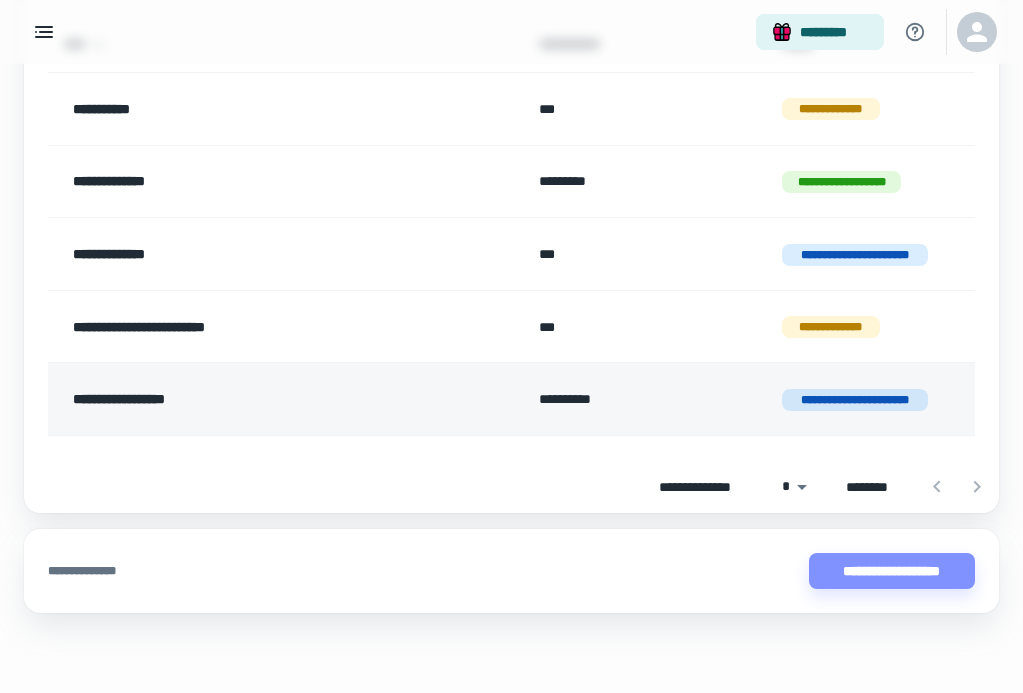 click on "**********" at bounding box center (249, 399) 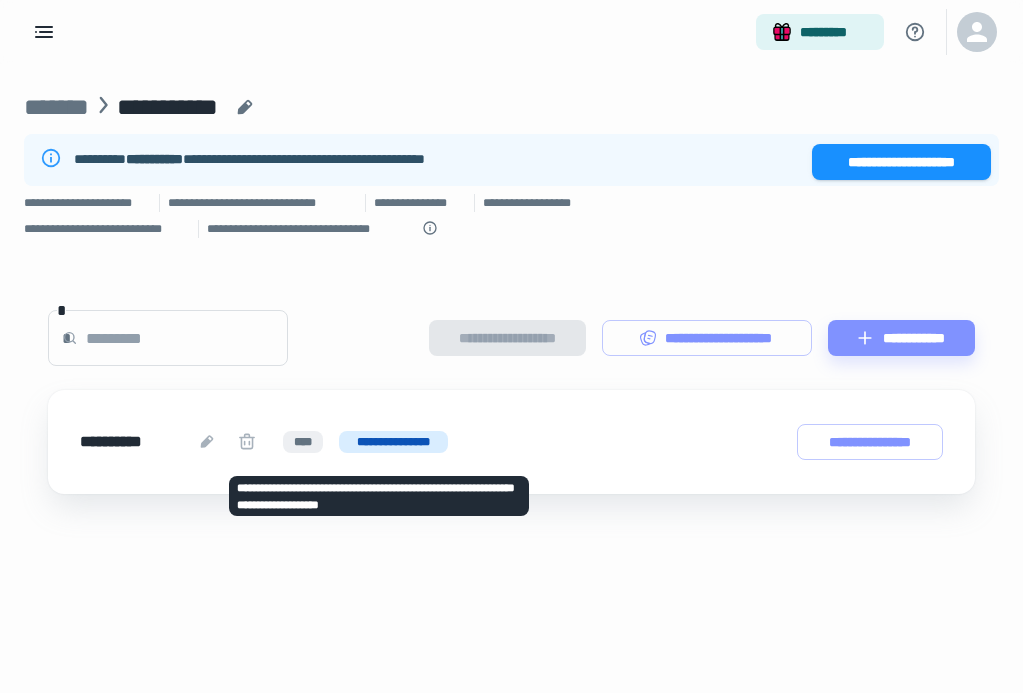click at bounding box center [247, 442] 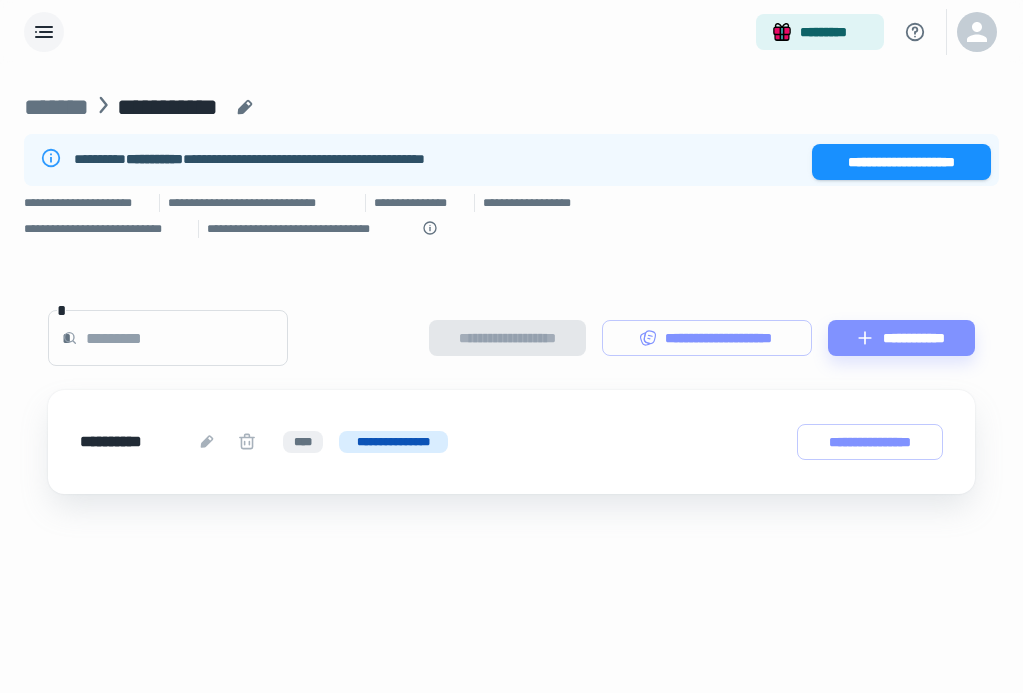 click at bounding box center [44, 32] 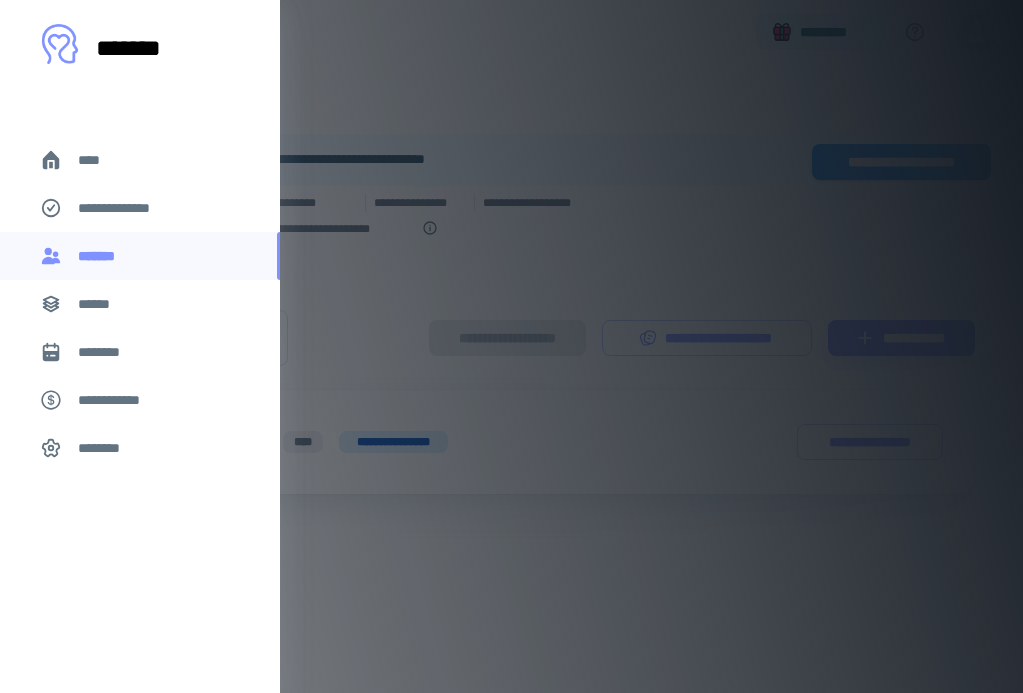 click on "****" at bounding box center [97, 160] 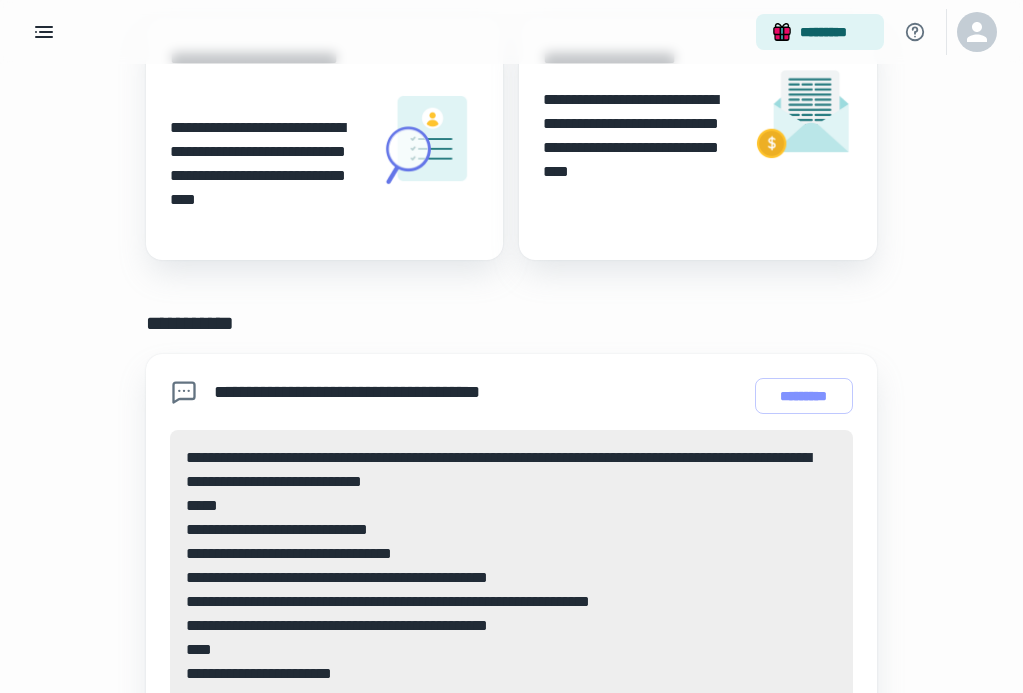 scroll, scrollTop: 178, scrollLeft: 0, axis: vertical 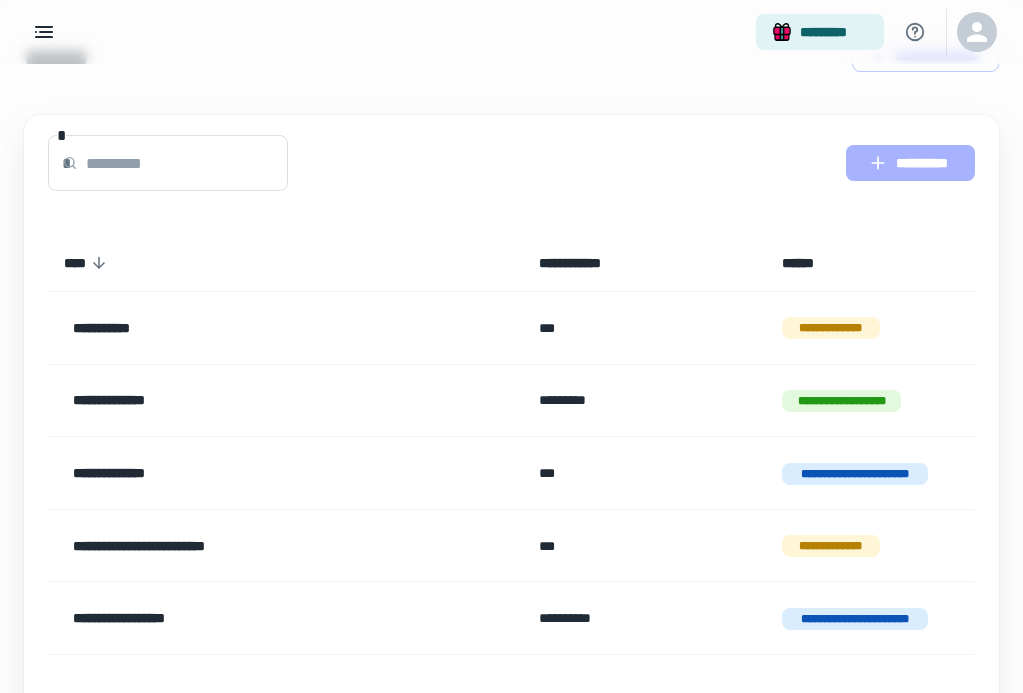 click on "**********" at bounding box center [910, 163] 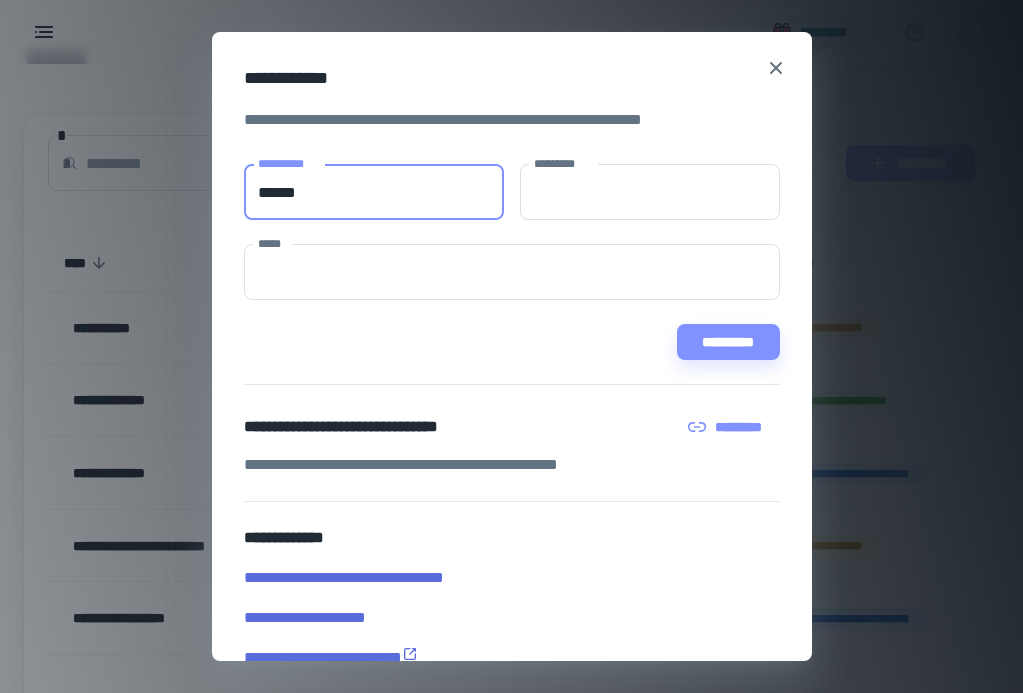 type on "*****" 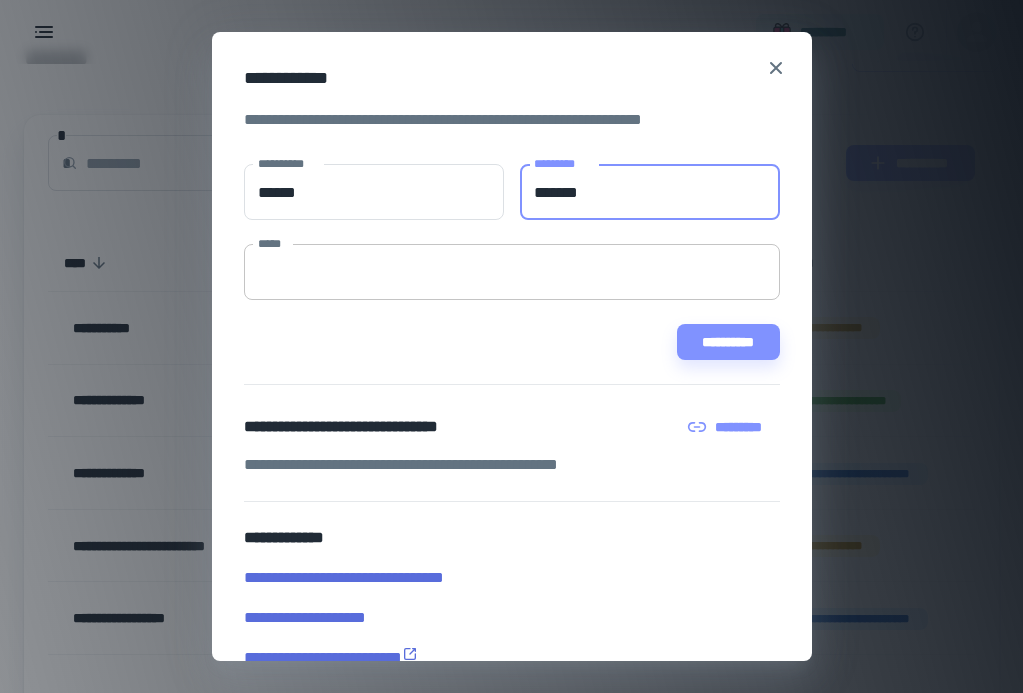 type on "******" 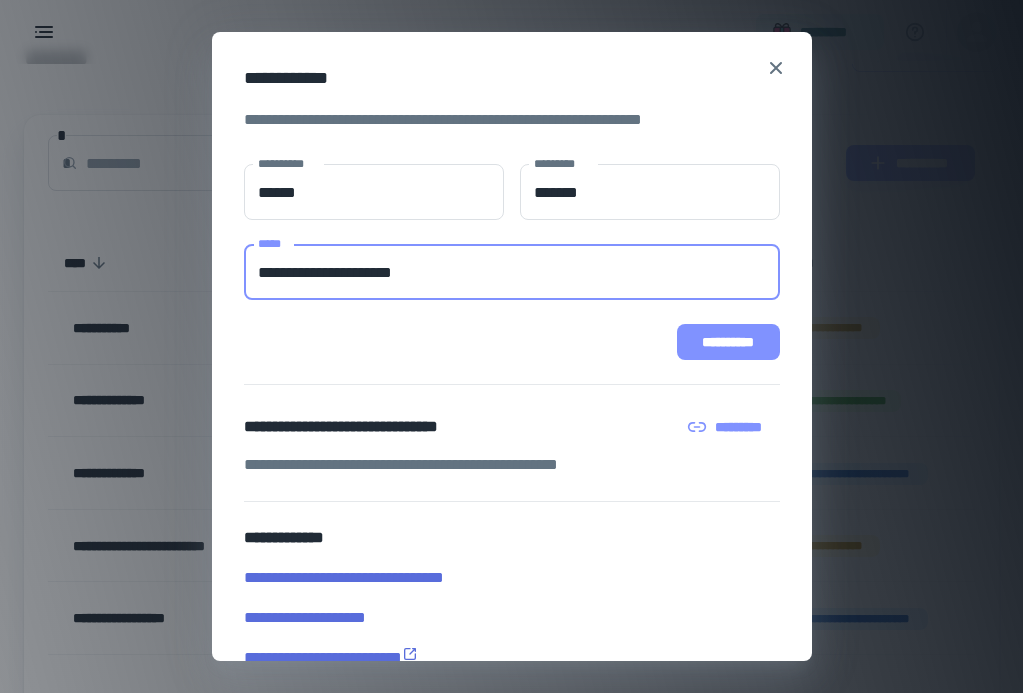 type on "**********" 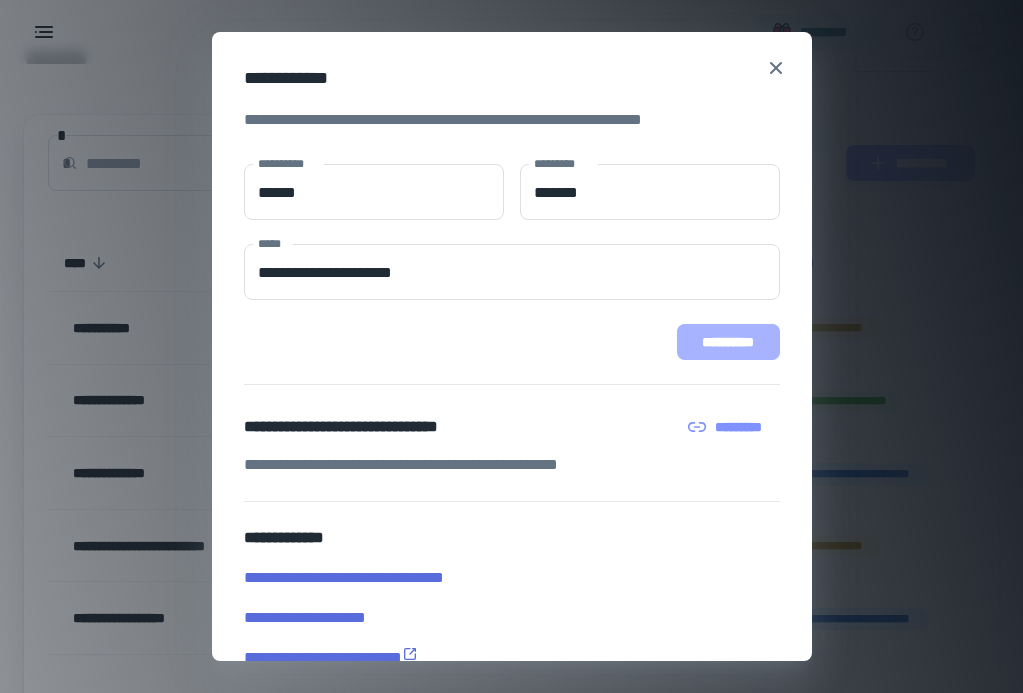 click on "**********" at bounding box center [728, 342] 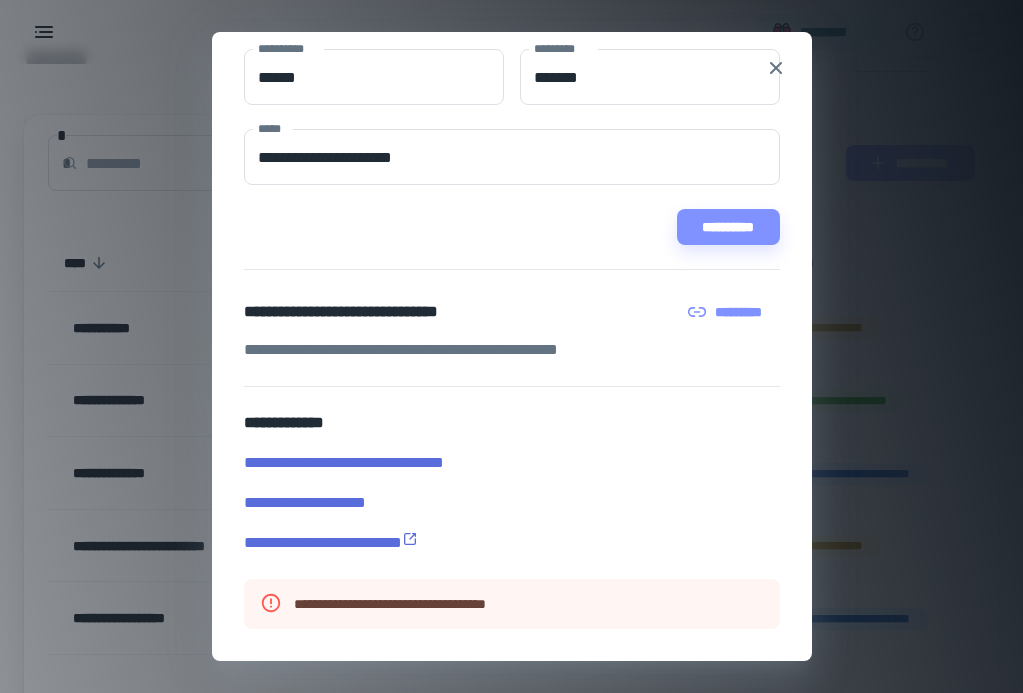 scroll, scrollTop: 115, scrollLeft: 0, axis: vertical 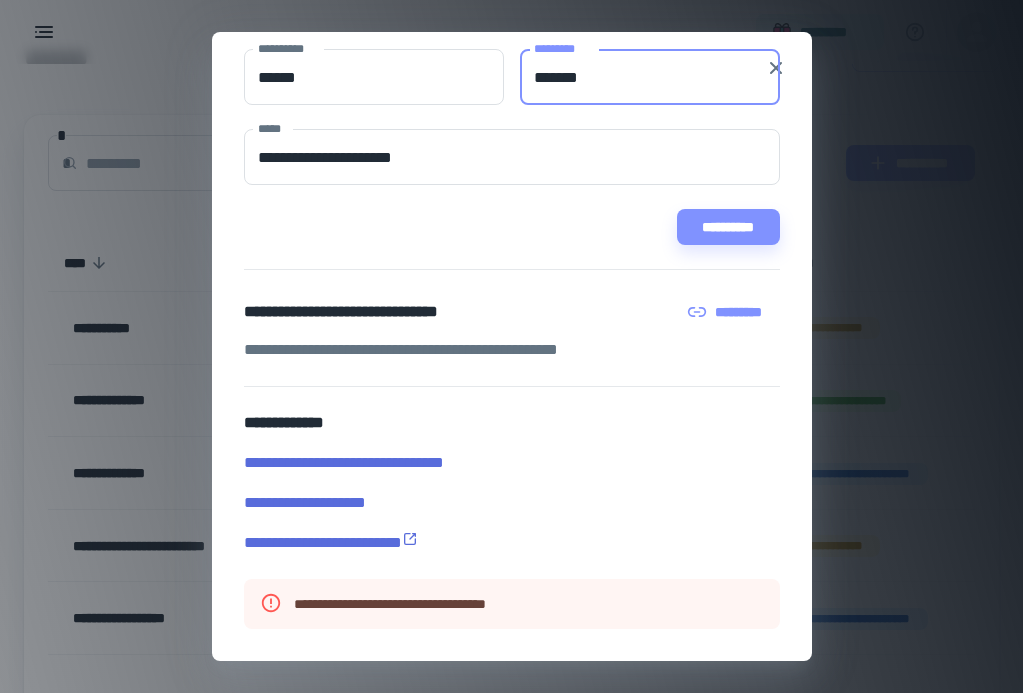 click on "******" at bounding box center [650, 77] 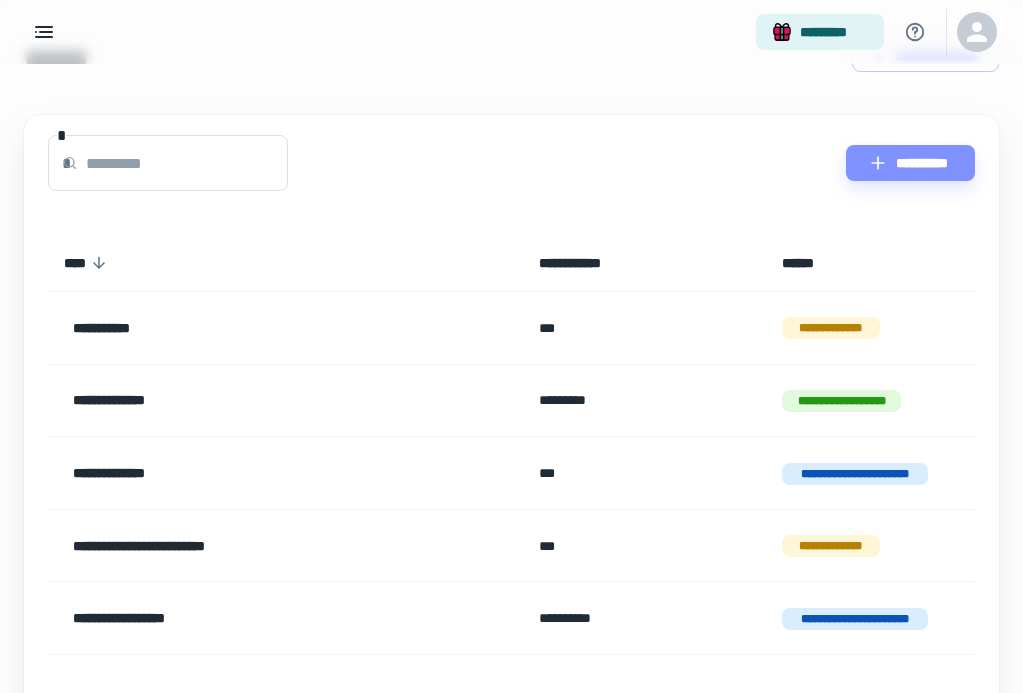 scroll, scrollTop: 41, scrollLeft: 0, axis: vertical 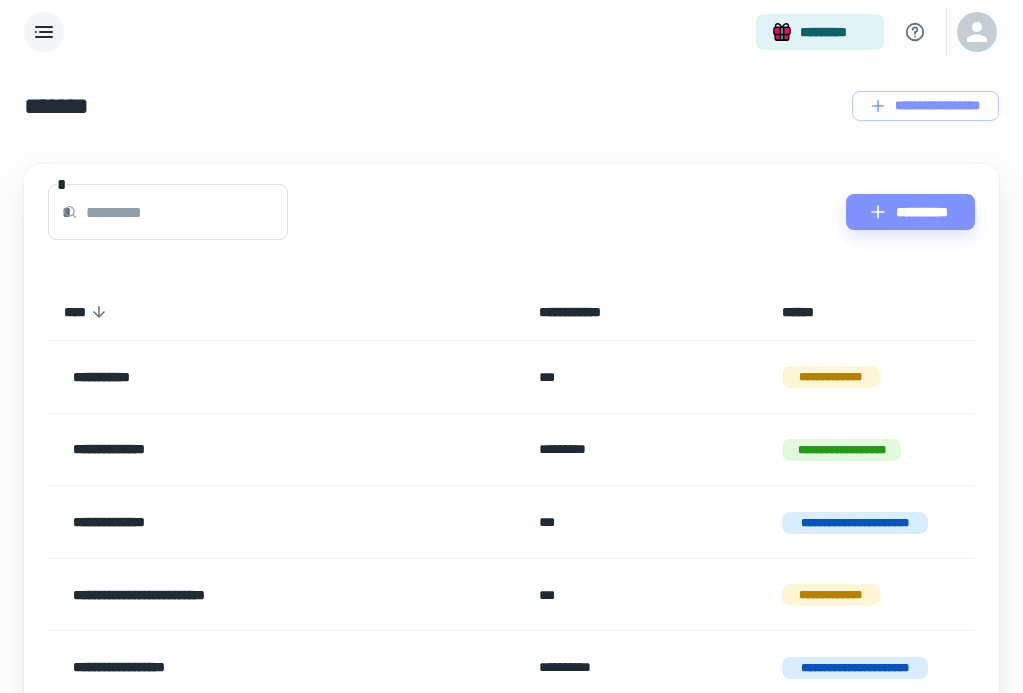 click 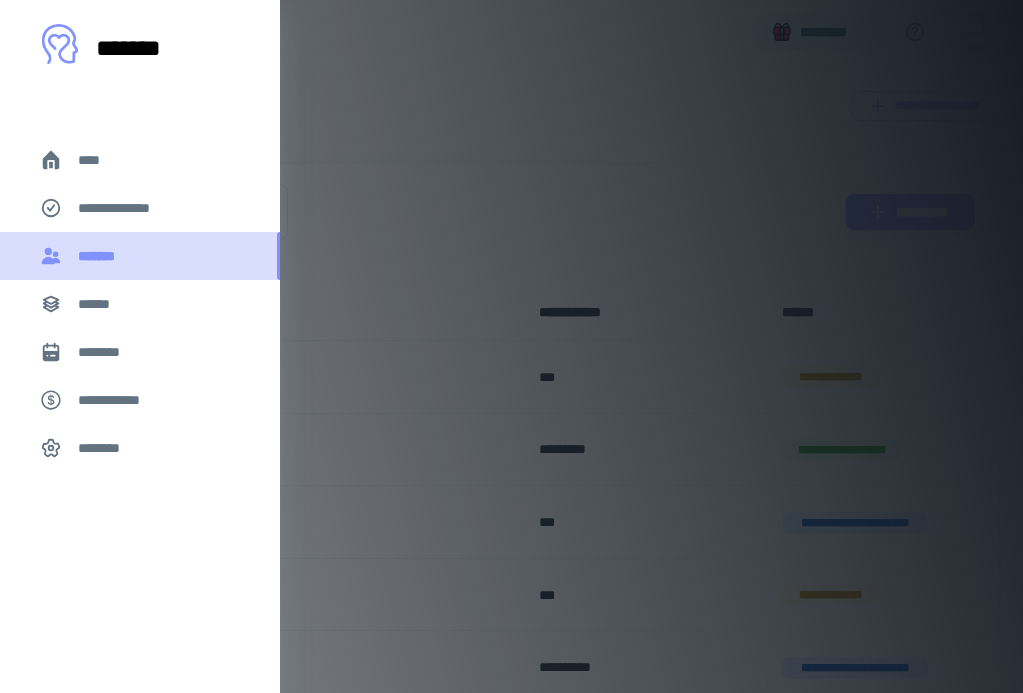 click on "*******" at bounding box center (140, 256) 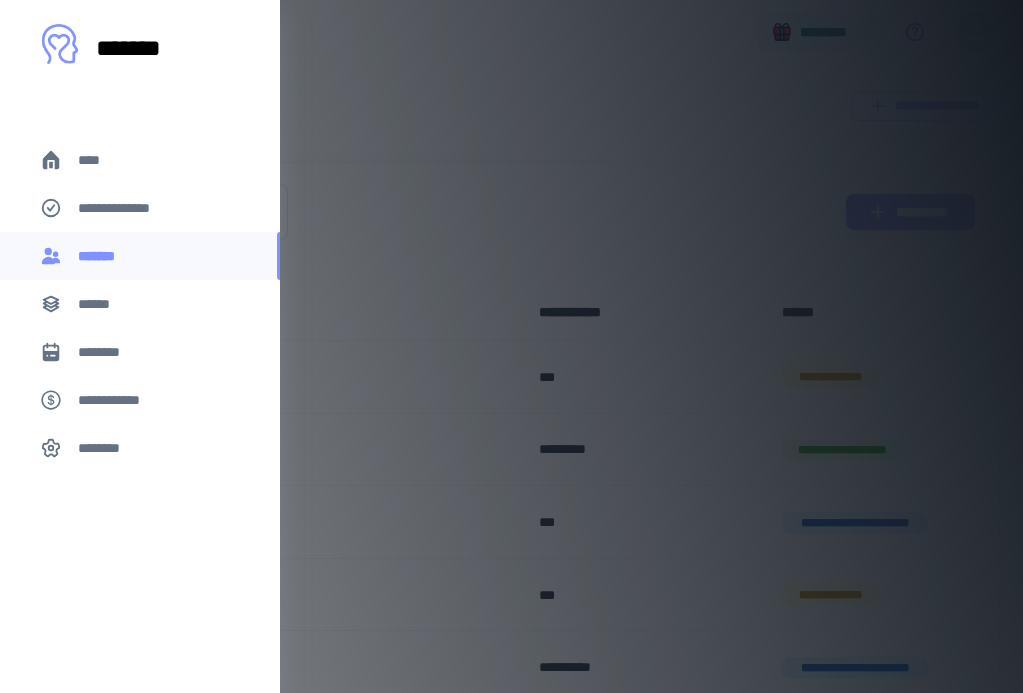 click at bounding box center (511, 346) 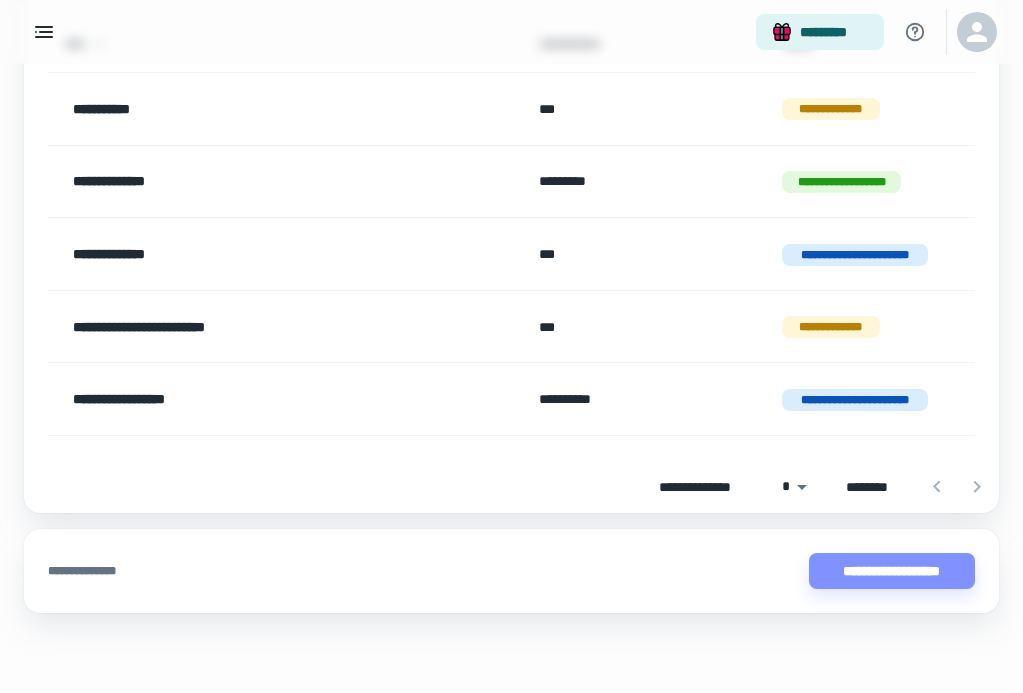 scroll, scrollTop: 268, scrollLeft: 0, axis: vertical 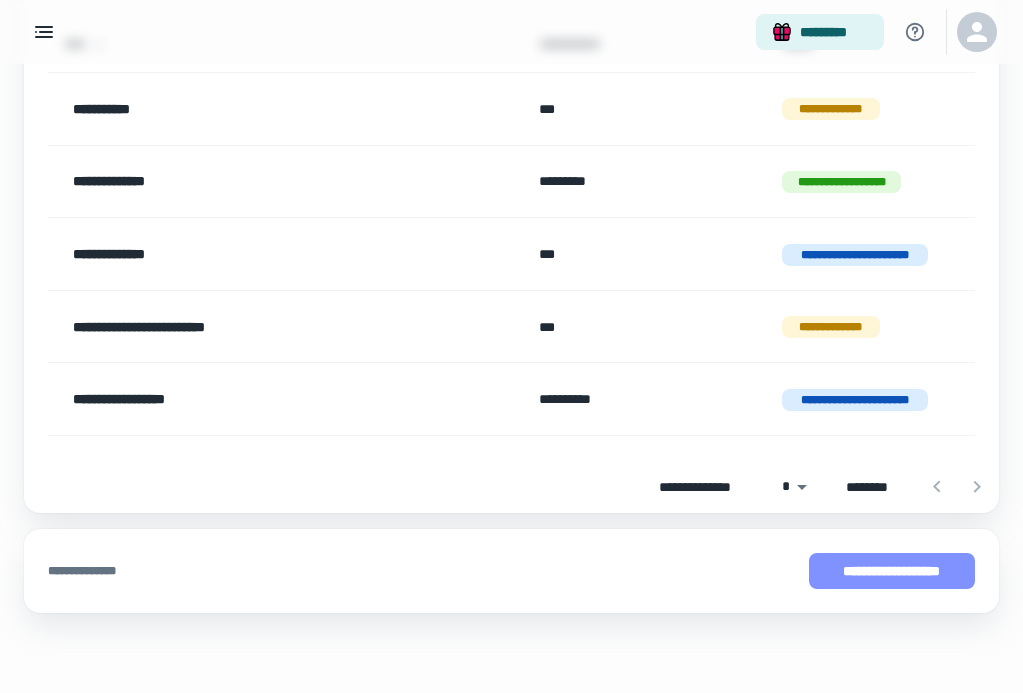 click on "**********" at bounding box center (892, 571) 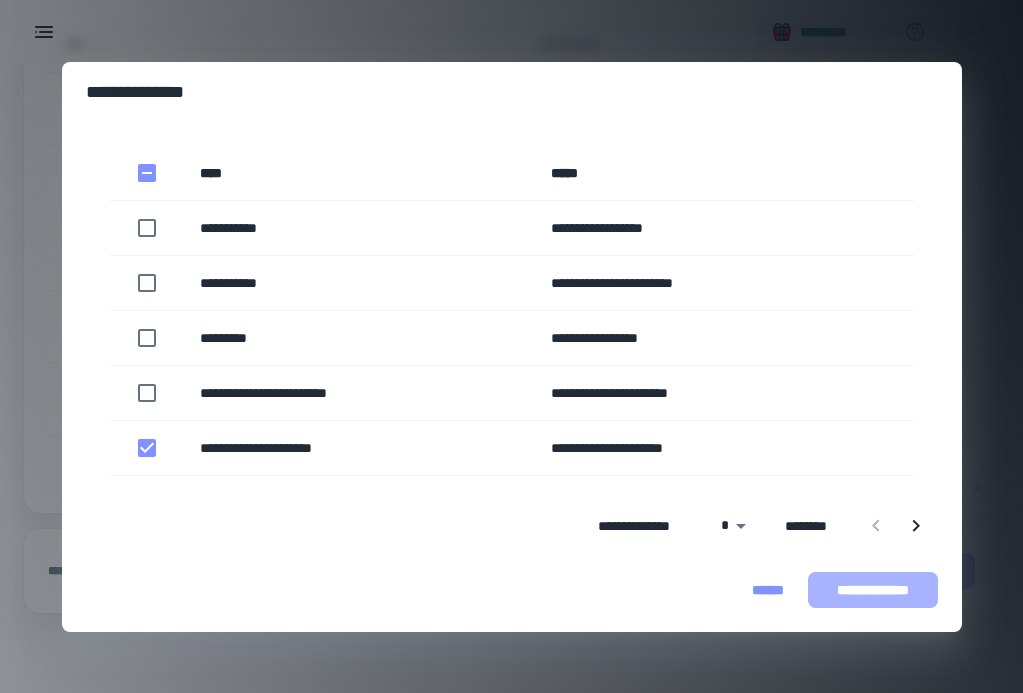click on "**********" at bounding box center [873, 590] 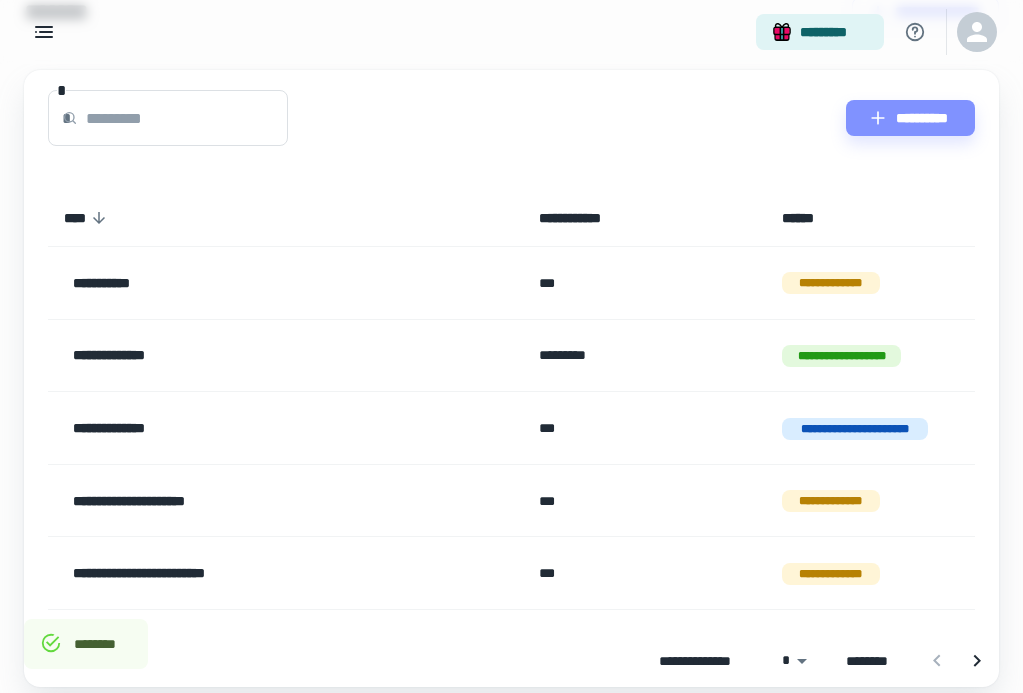 scroll, scrollTop: 192, scrollLeft: 0, axis: vertical 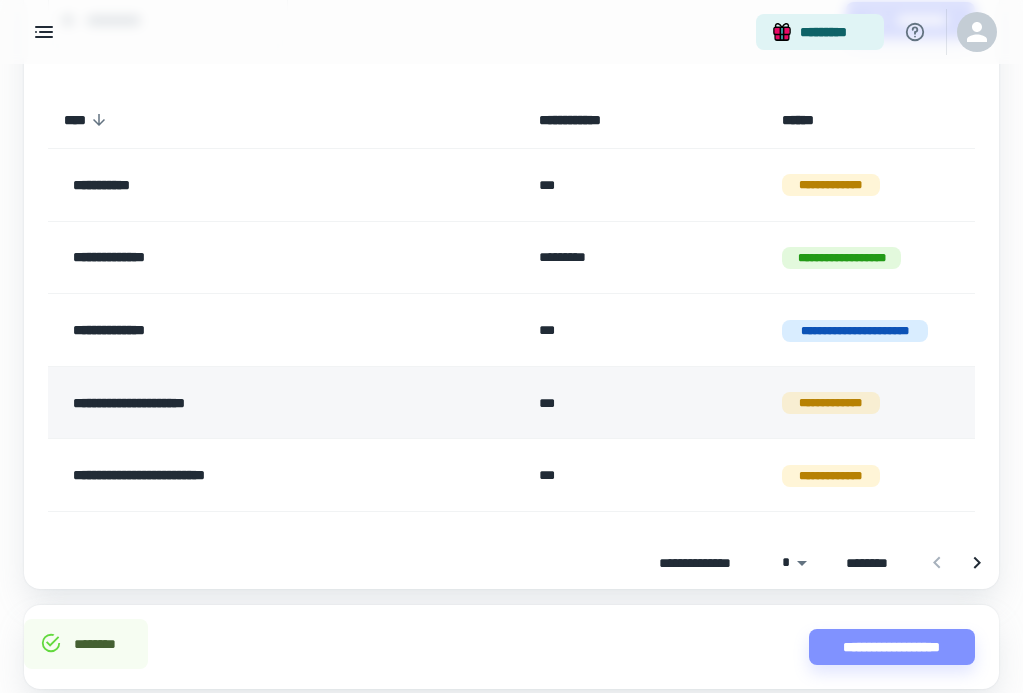 click on "**********" at bounding box center (249, 403) 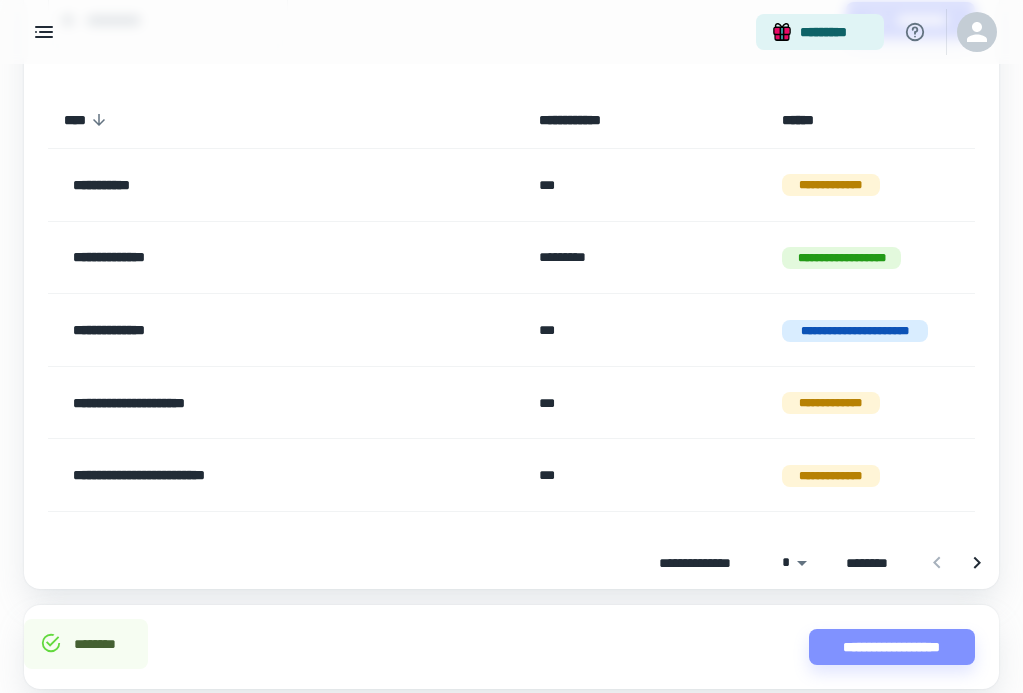 scroll, scrollTop: 0, scrollLeft: 0, axis: both 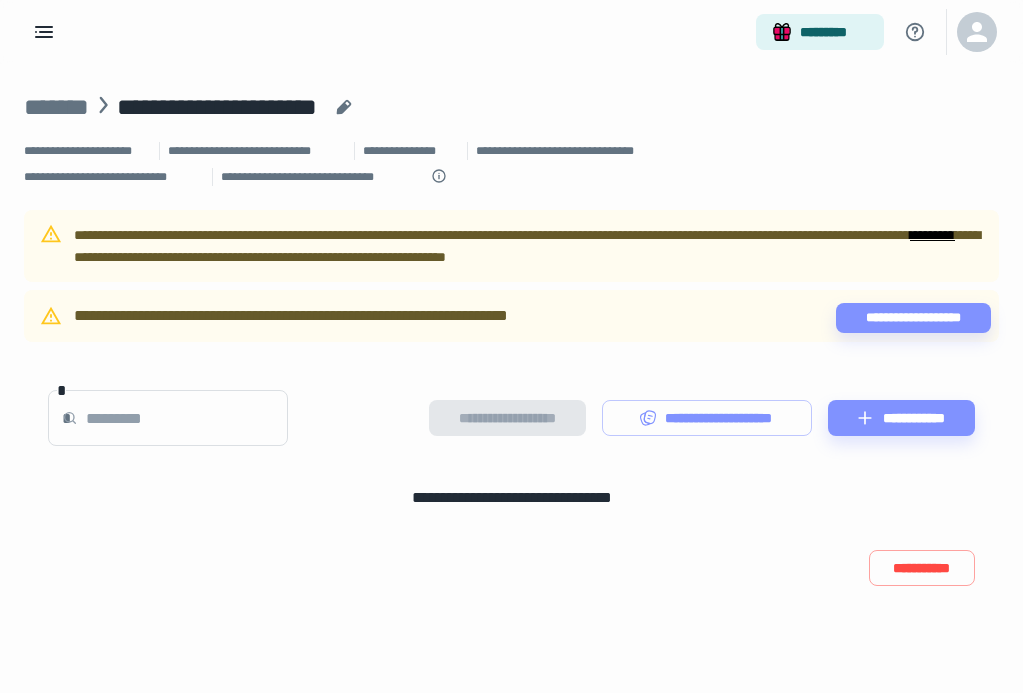 click on "*********" at bounding box center [932, 235] 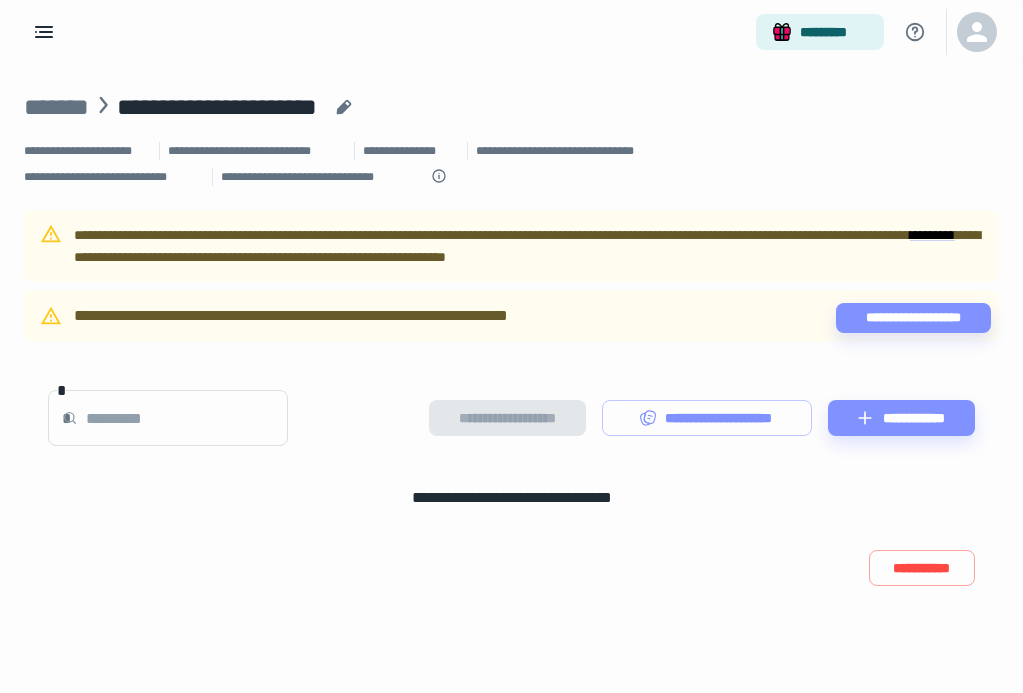scroll, scrollTop: 0, scrollLeft: 0, axis: both 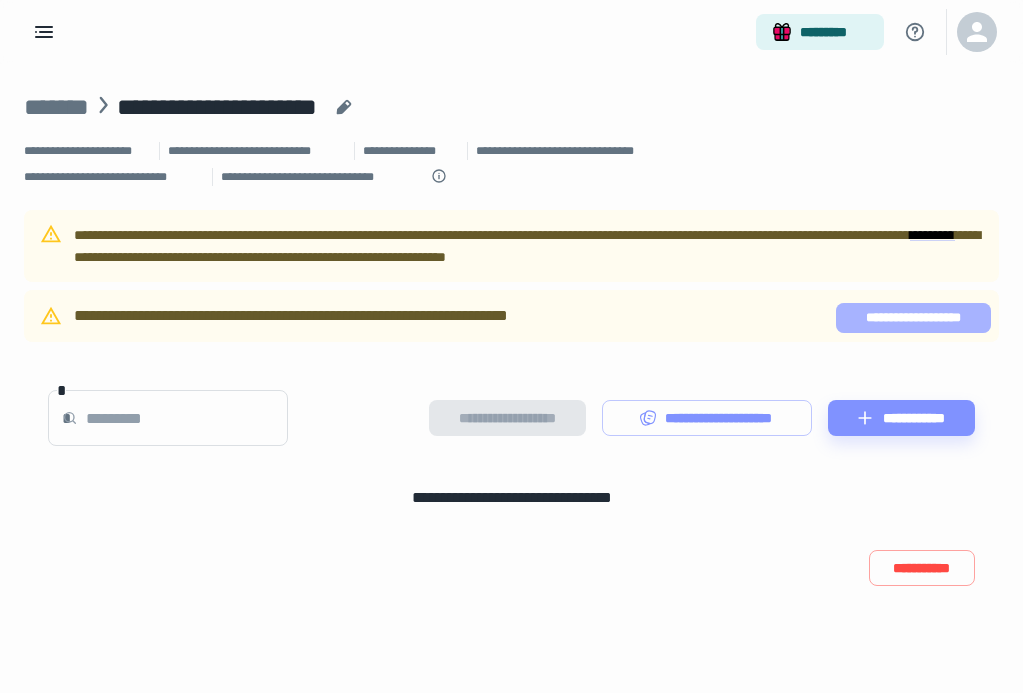 click on "**********" at bounding box center (913, 318) 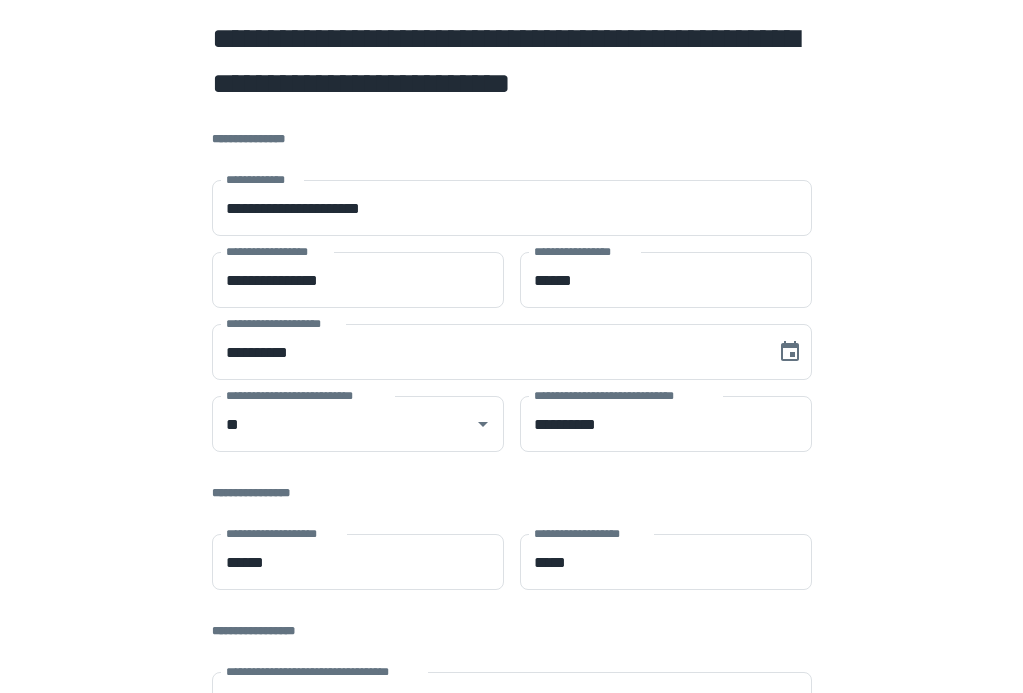 scroll, scrollTop: 0, scrollLeft: 0, axis: both 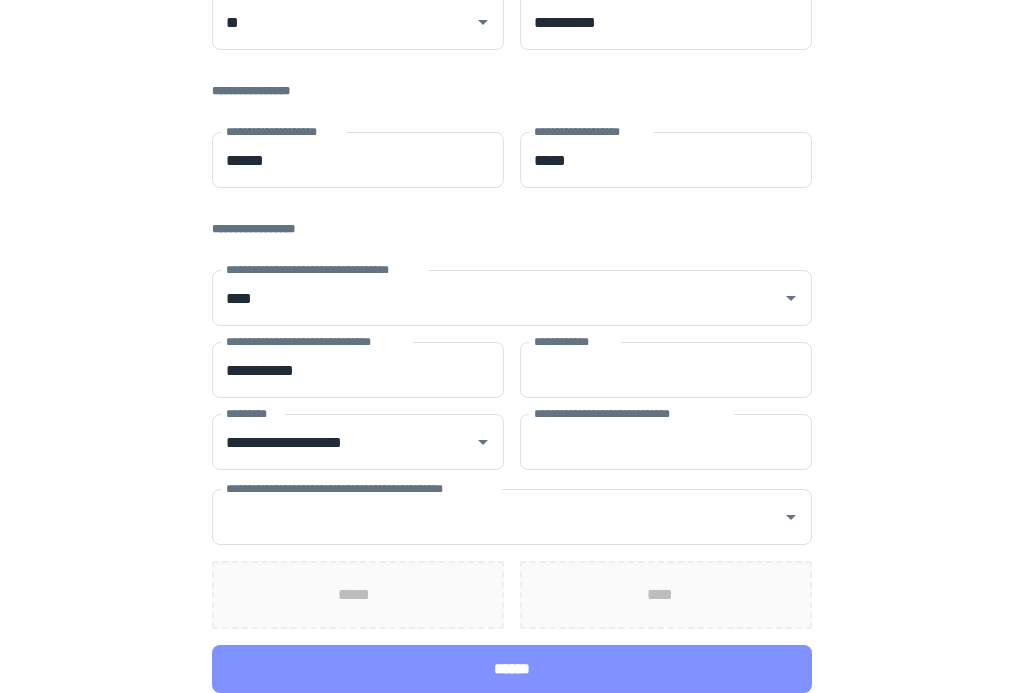 click on "******" at bounding box center (512, 669) 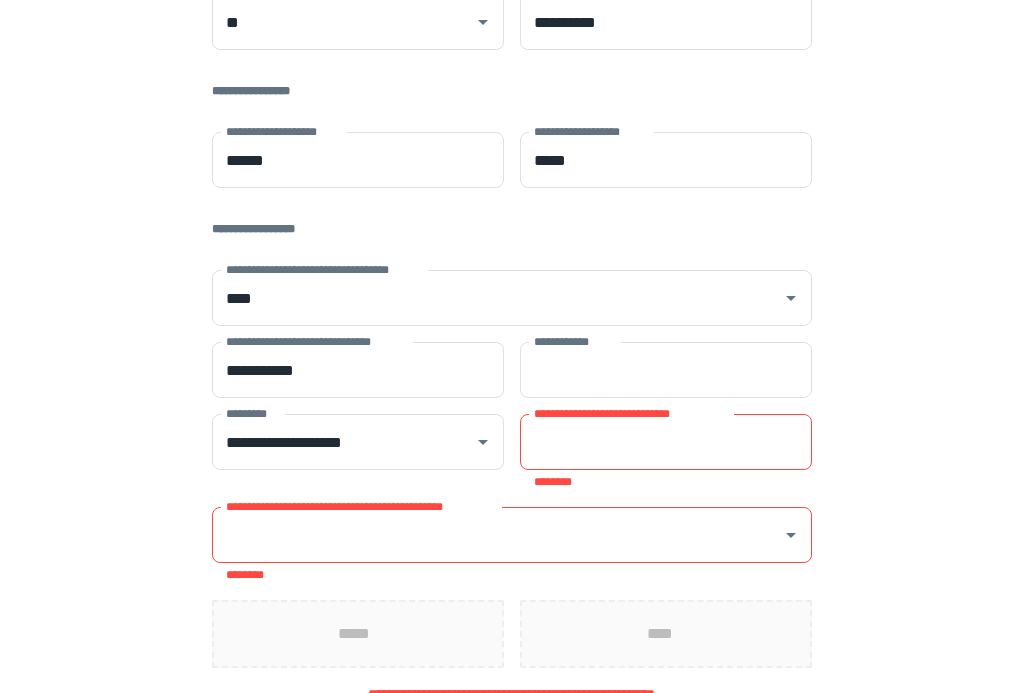 click on "**********" at bounding box center (512, 229) 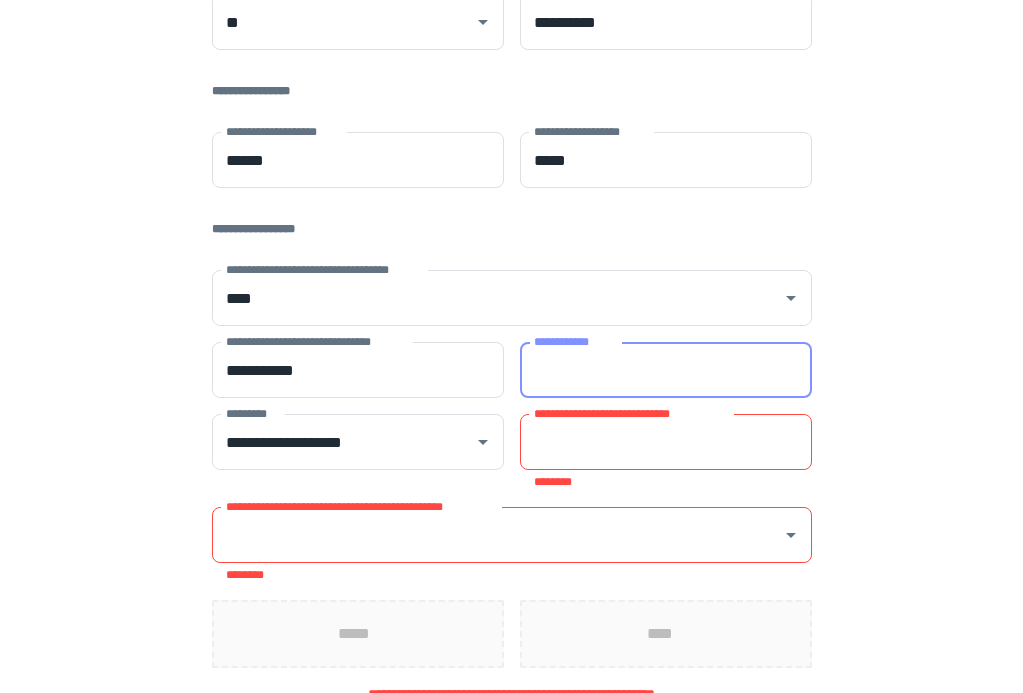 click on "**********" at bounding box center [666, 370] 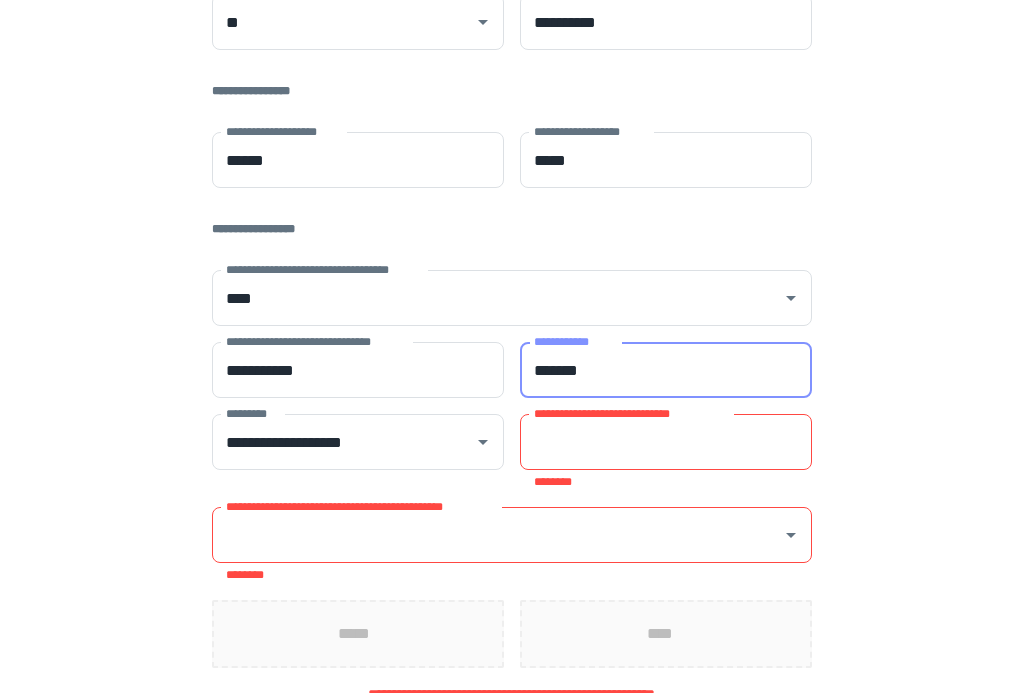 type on "*******" 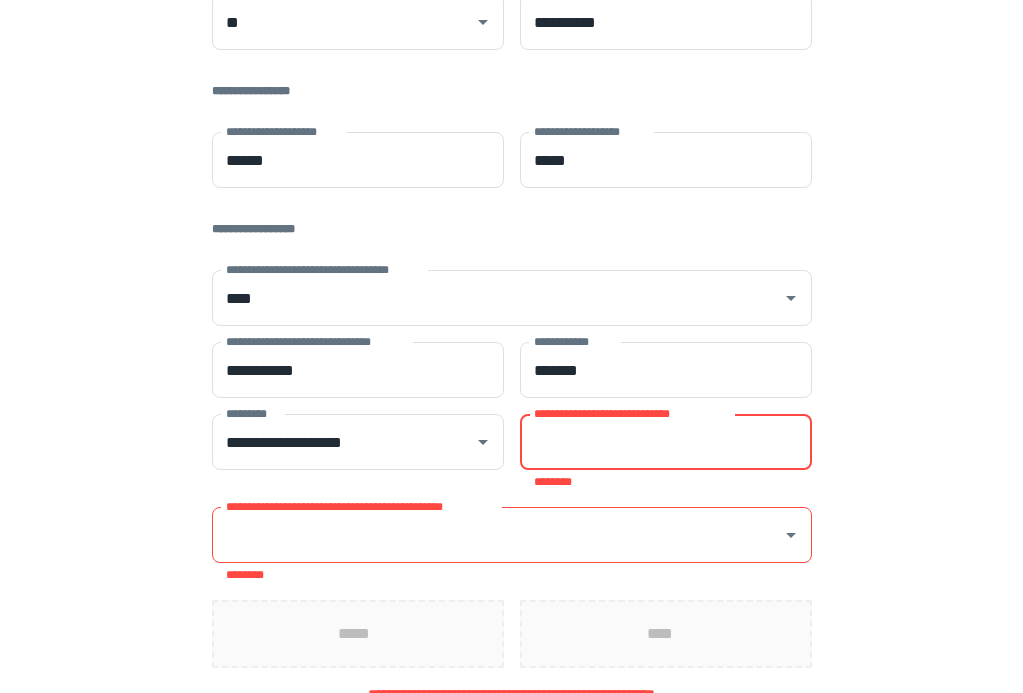 click on "**********" at bounding box center [666, 442] 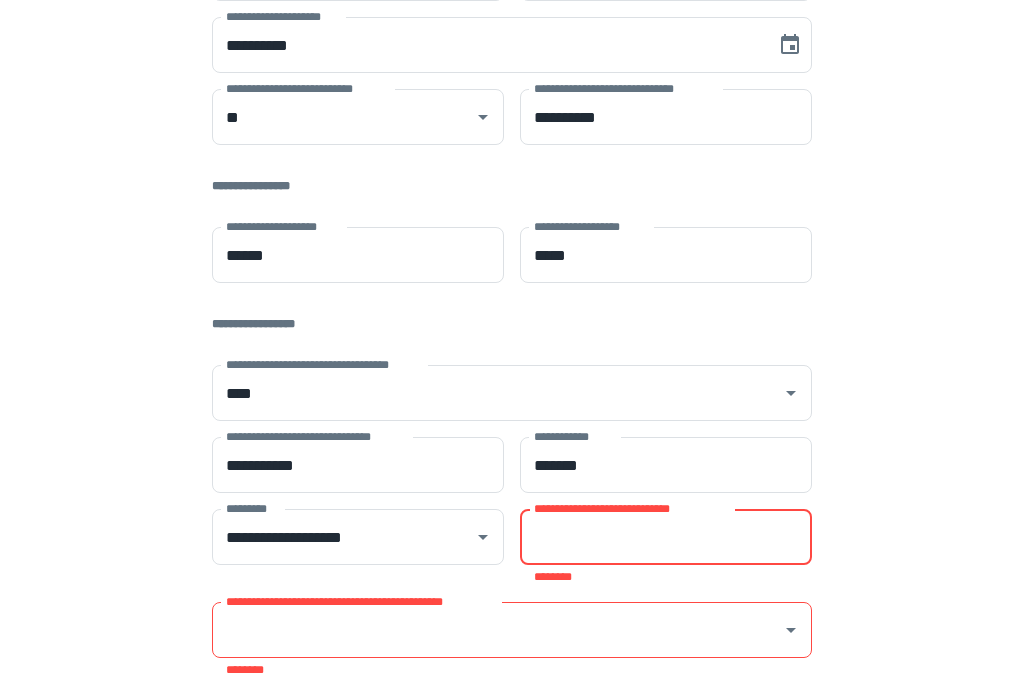 scroll, scrollTop: 134, scrollLeft: 0, axis: vertical 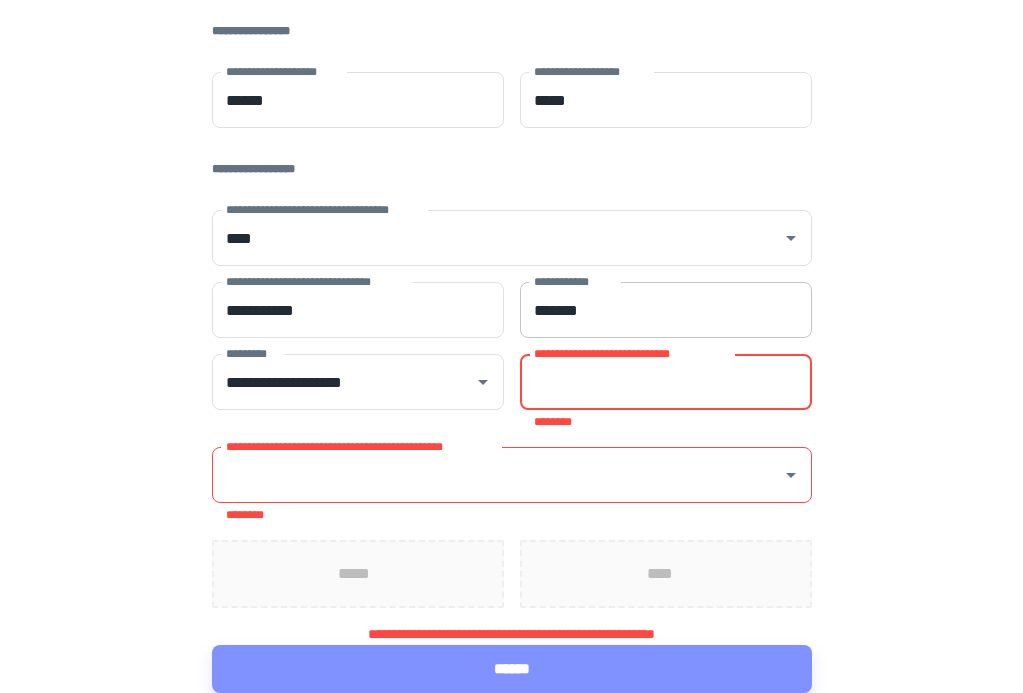 paste on "**********" 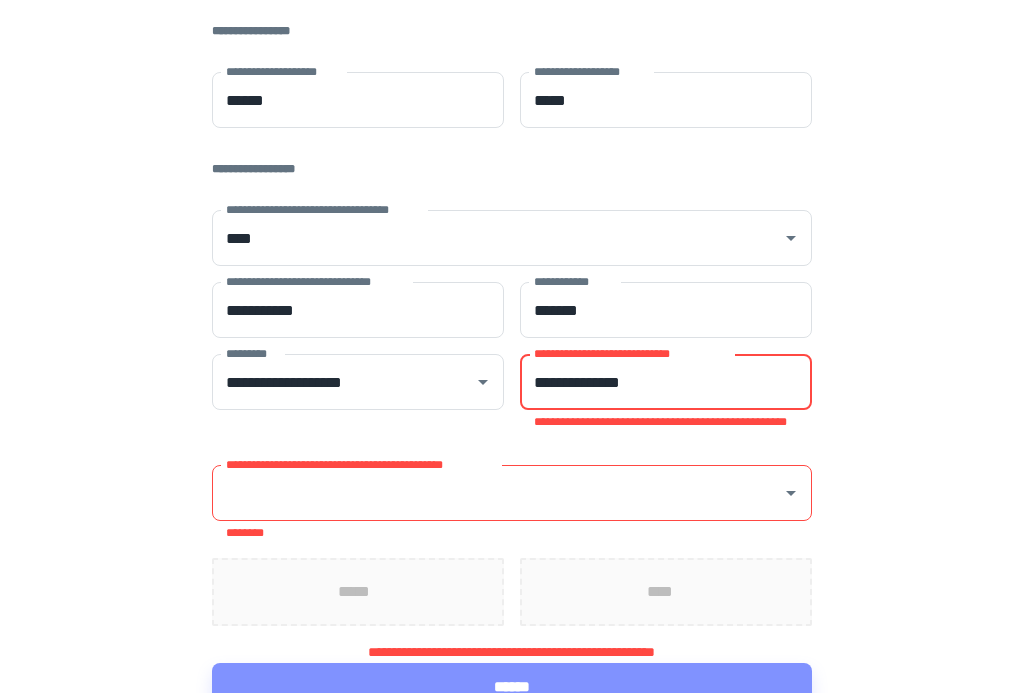 type on "**********" 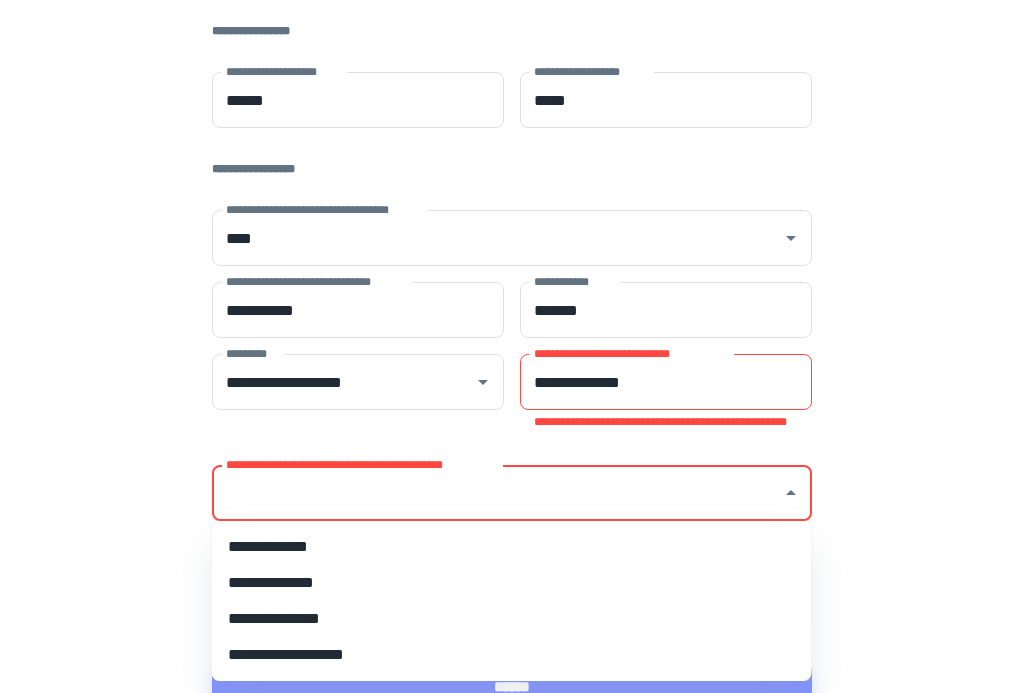 click on "**********" at bounding box center [512, 547] 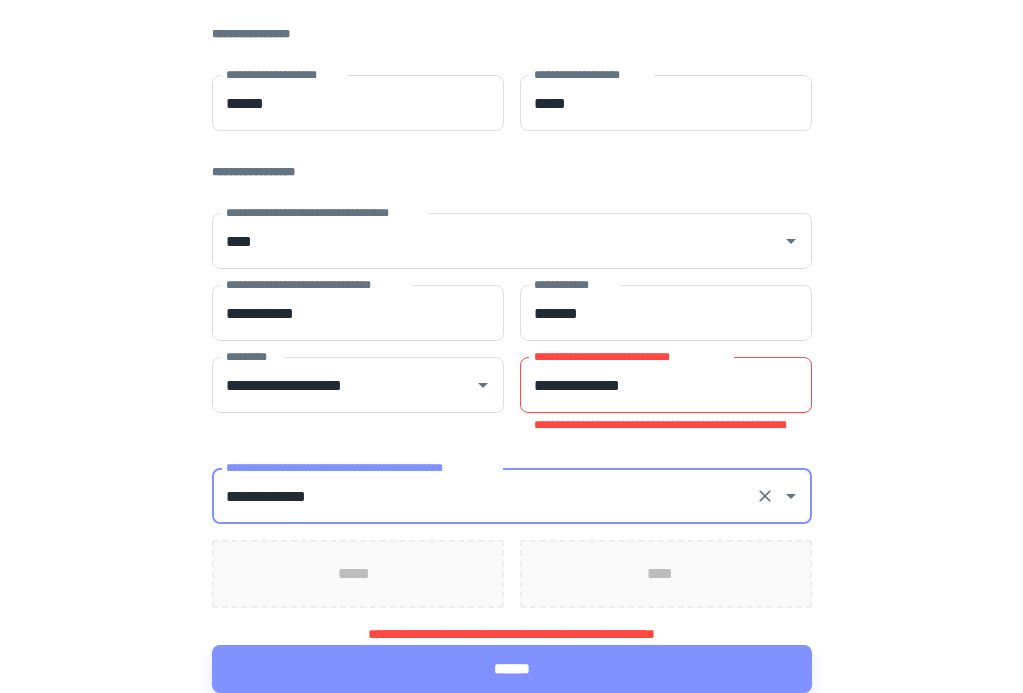 scroll, scrollTop: 459, scrollLeft: 0, axis: vertical 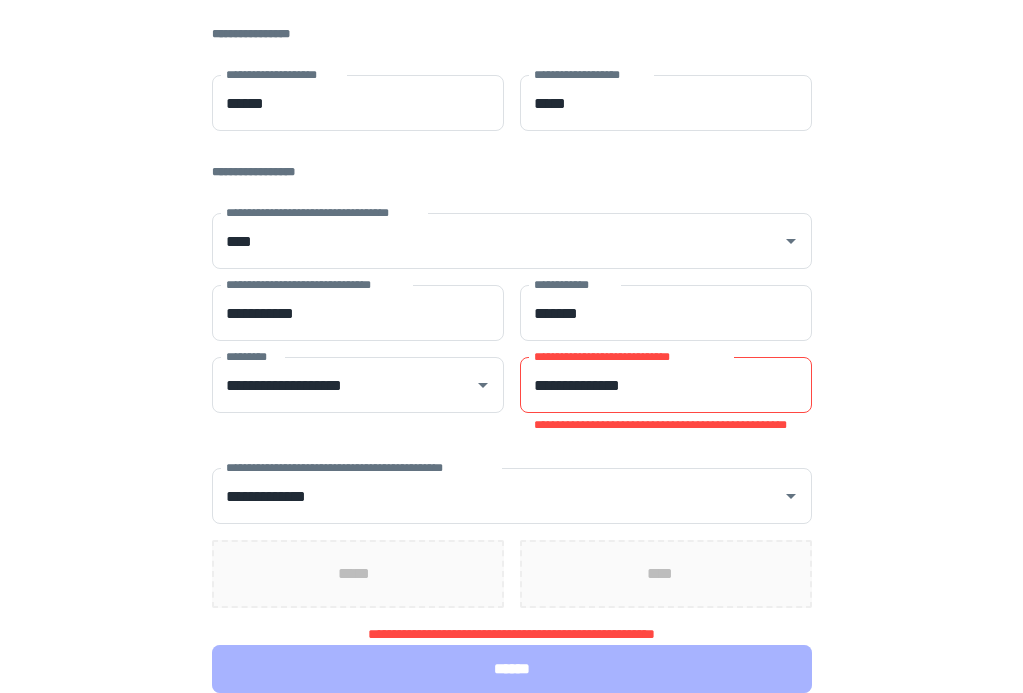 click on "******" at bounding box center [512, 669] 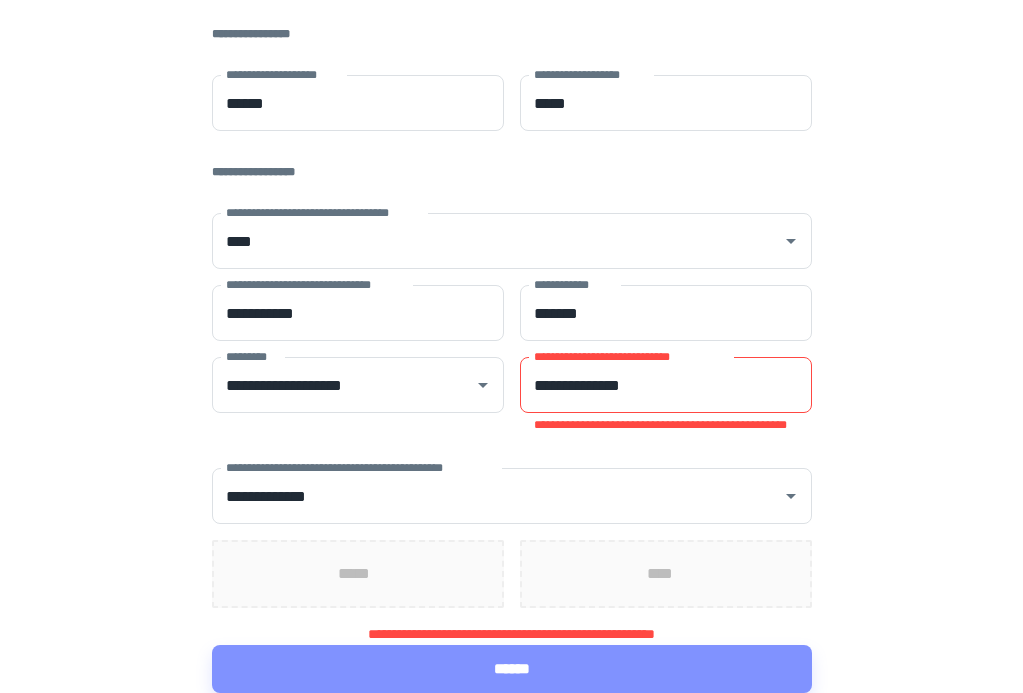click on "**********" at bounding box center (666, 385) 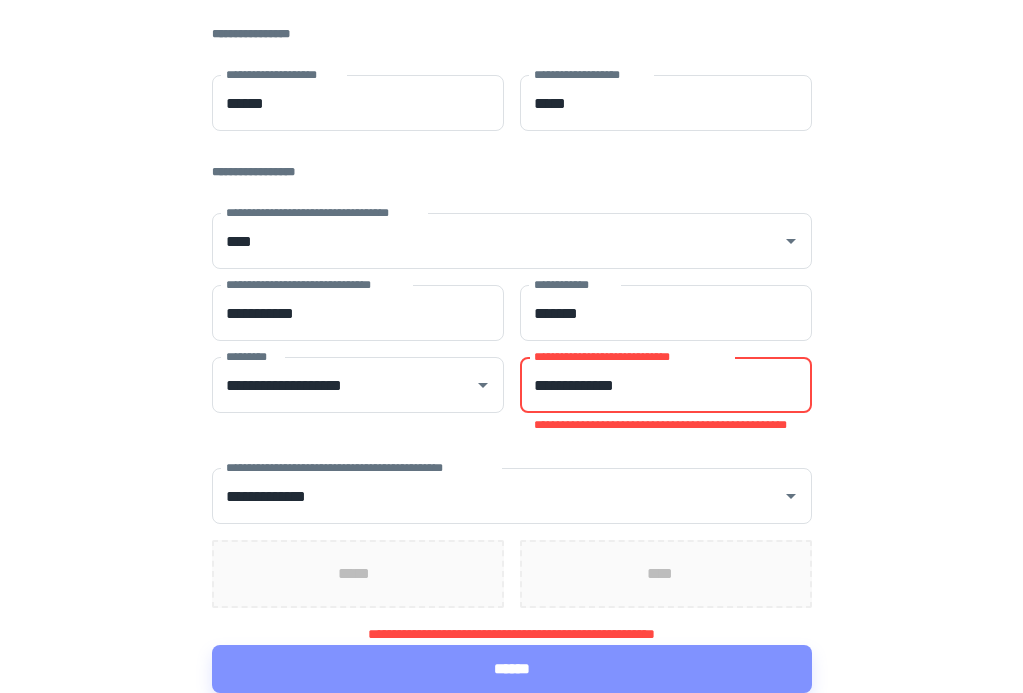 click on "**********" at bounding box center (666, 385) 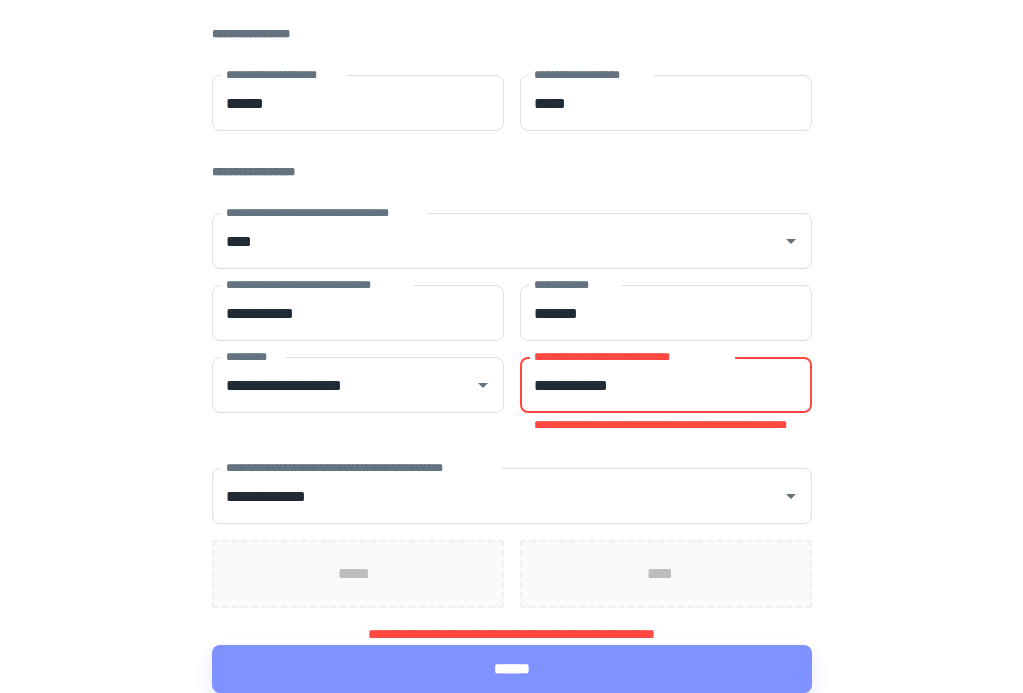click on "**********" at bounding box center (666, 385) 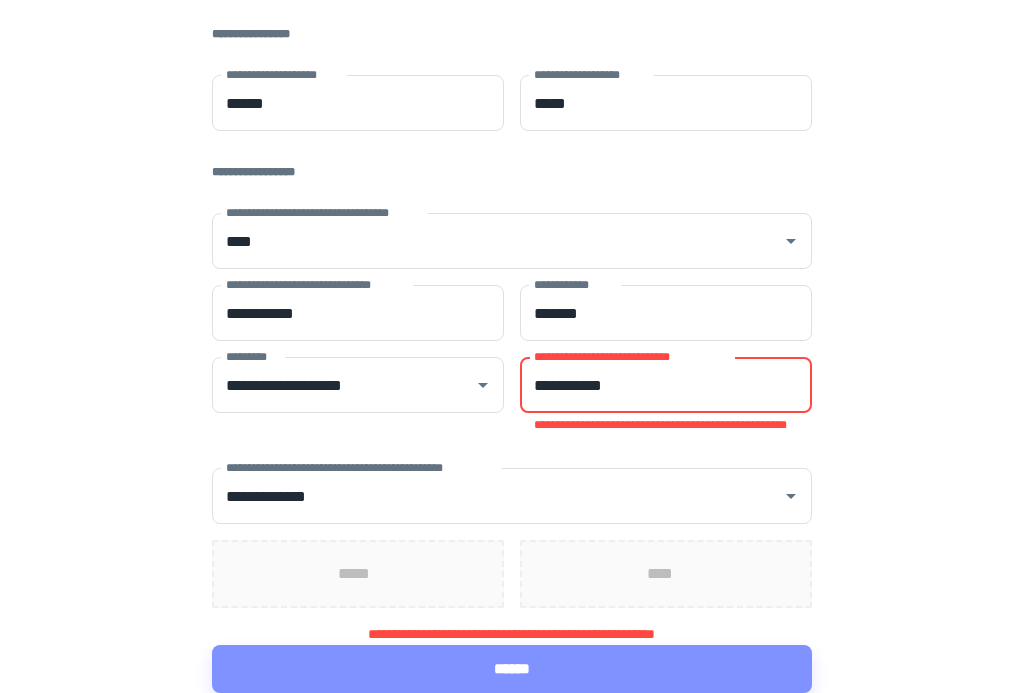 click on "**********" at bounding box center (666, 385) 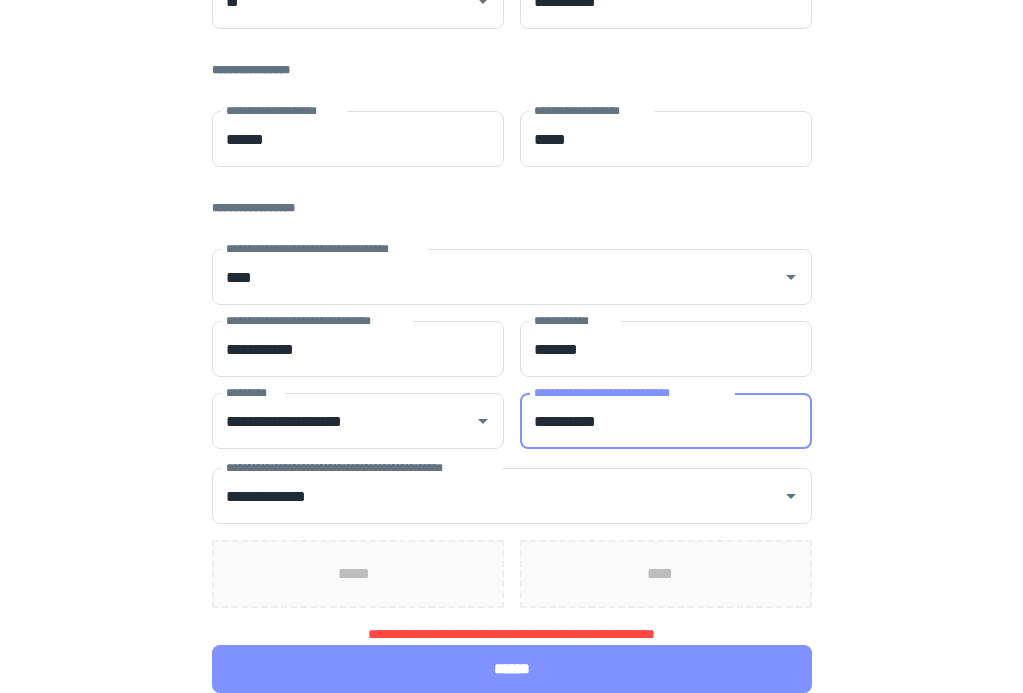 scroll, scrollTop: 423, scrollLeft: 0, axis: vertical 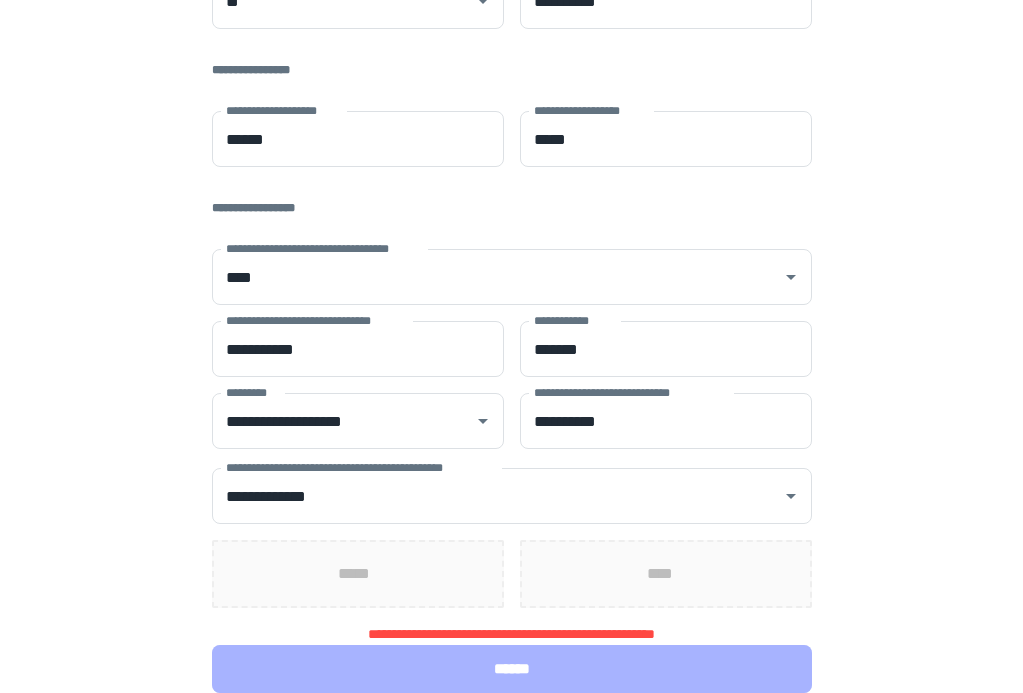 click on "******" at bounding box center (512, 669) 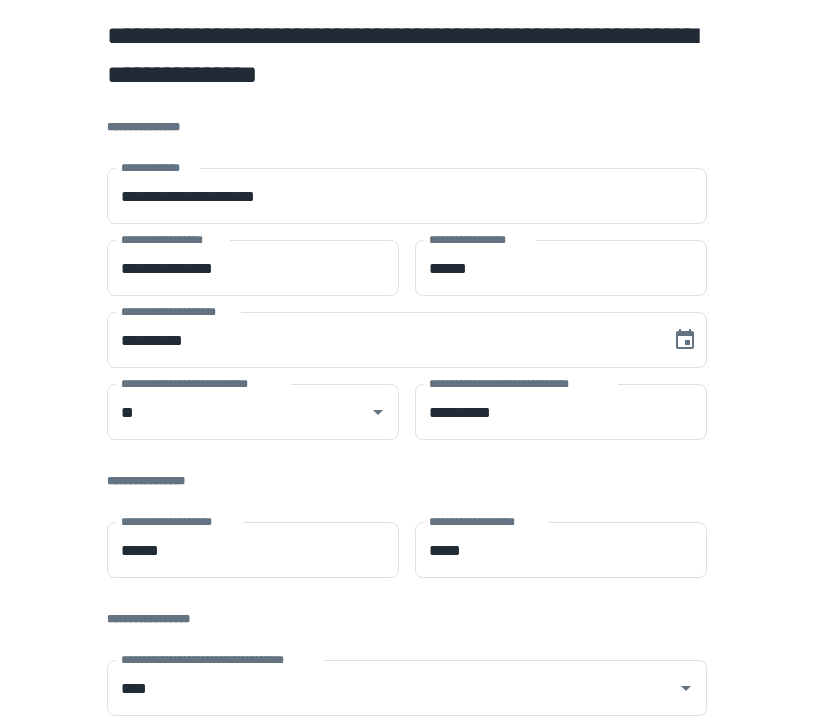 scroll, scrollTop: 383, scrollLeft: 0, axis: vertical 